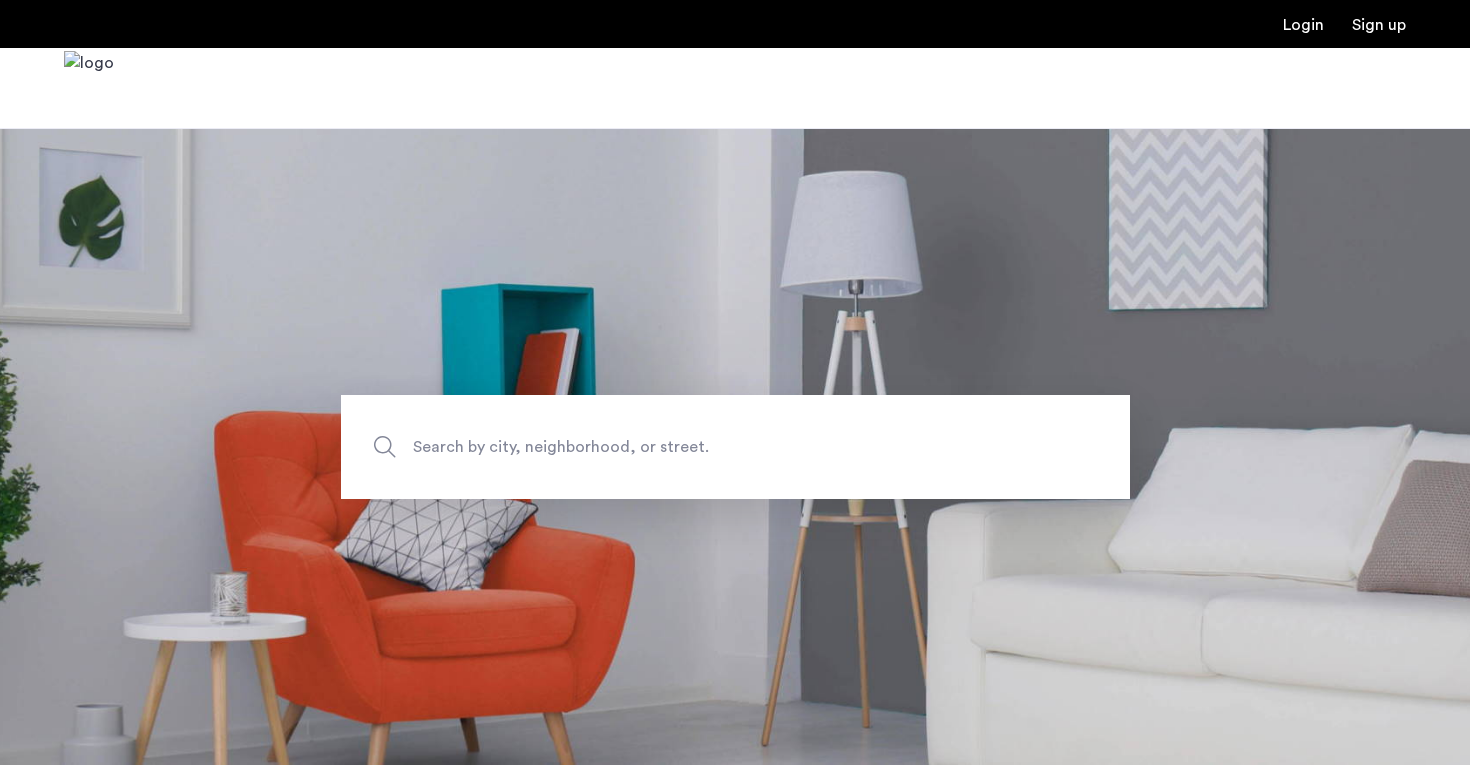 scroll, scrollTop: 0, scrollLeft: 0, axis: both 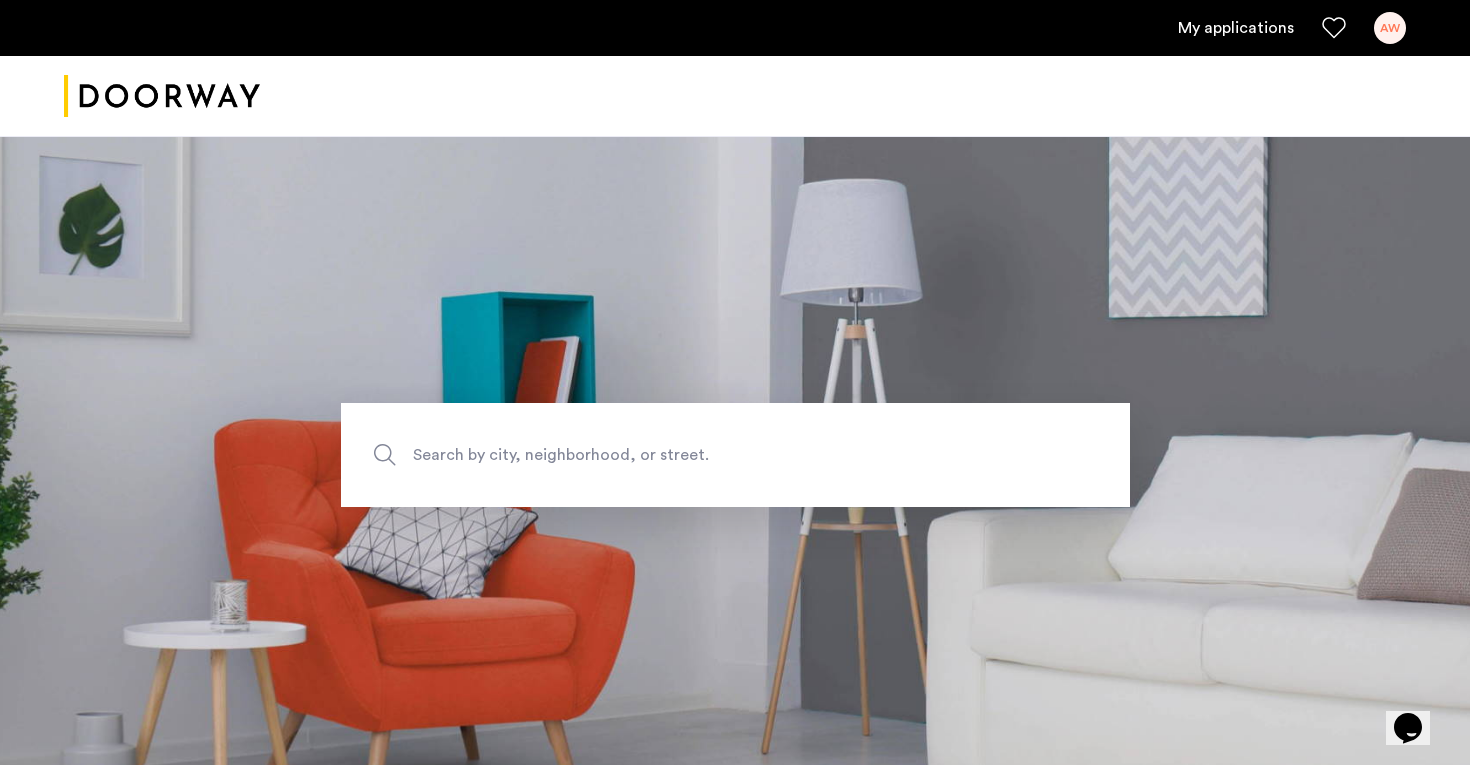 click on "My applications" at bounding box center (1236, 28) 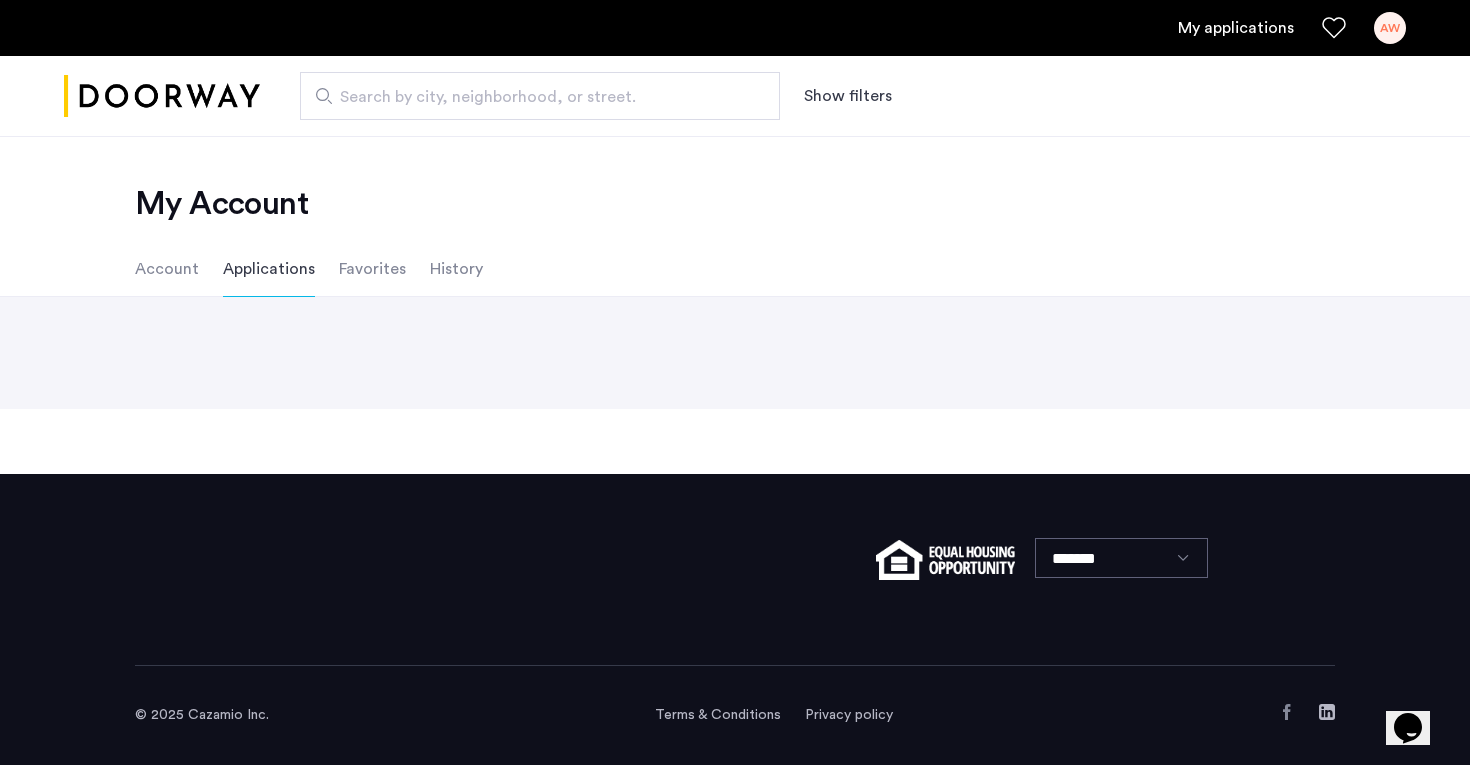 click on "AW" at bounding box center (1390, 28) 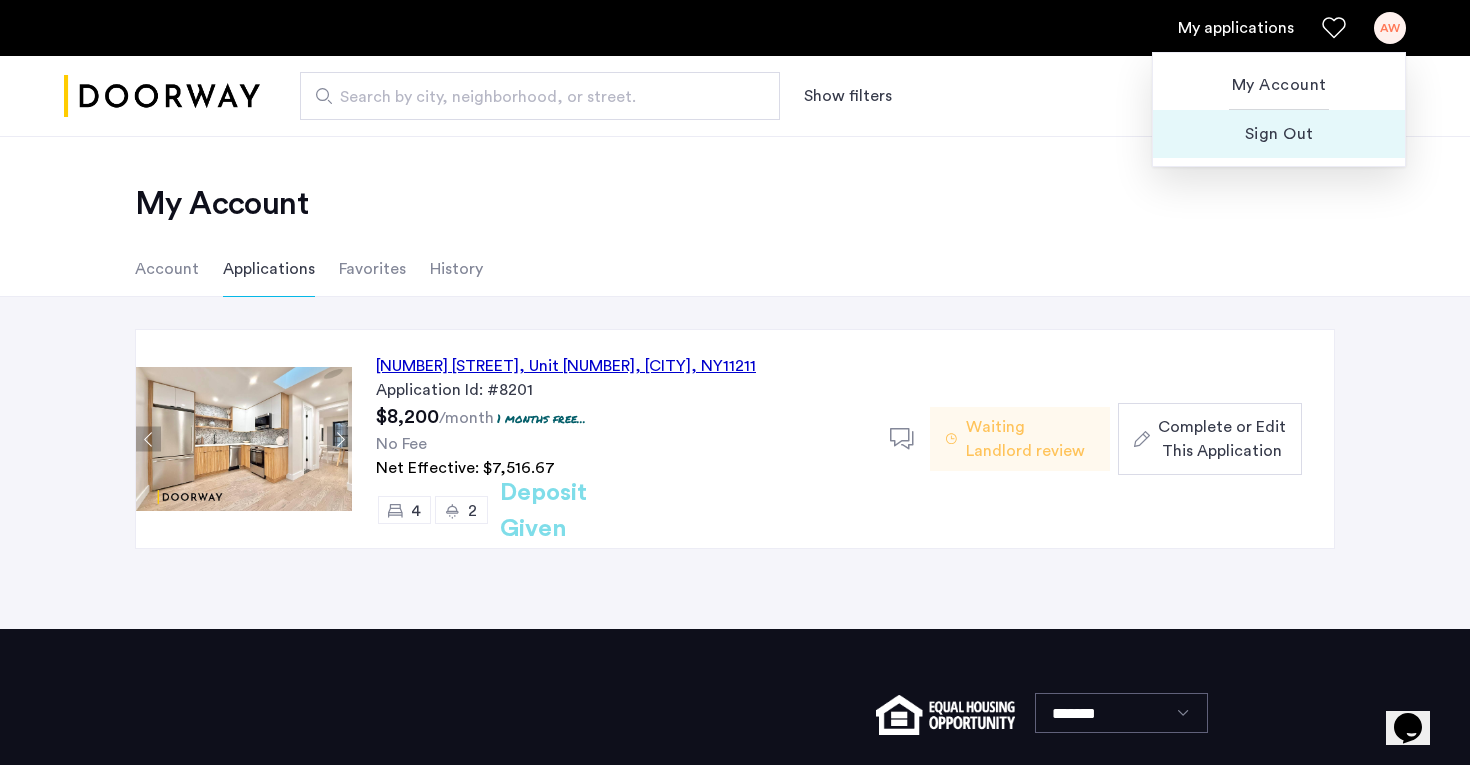 click on "Sign Out" at bounding box center [1279, 134] 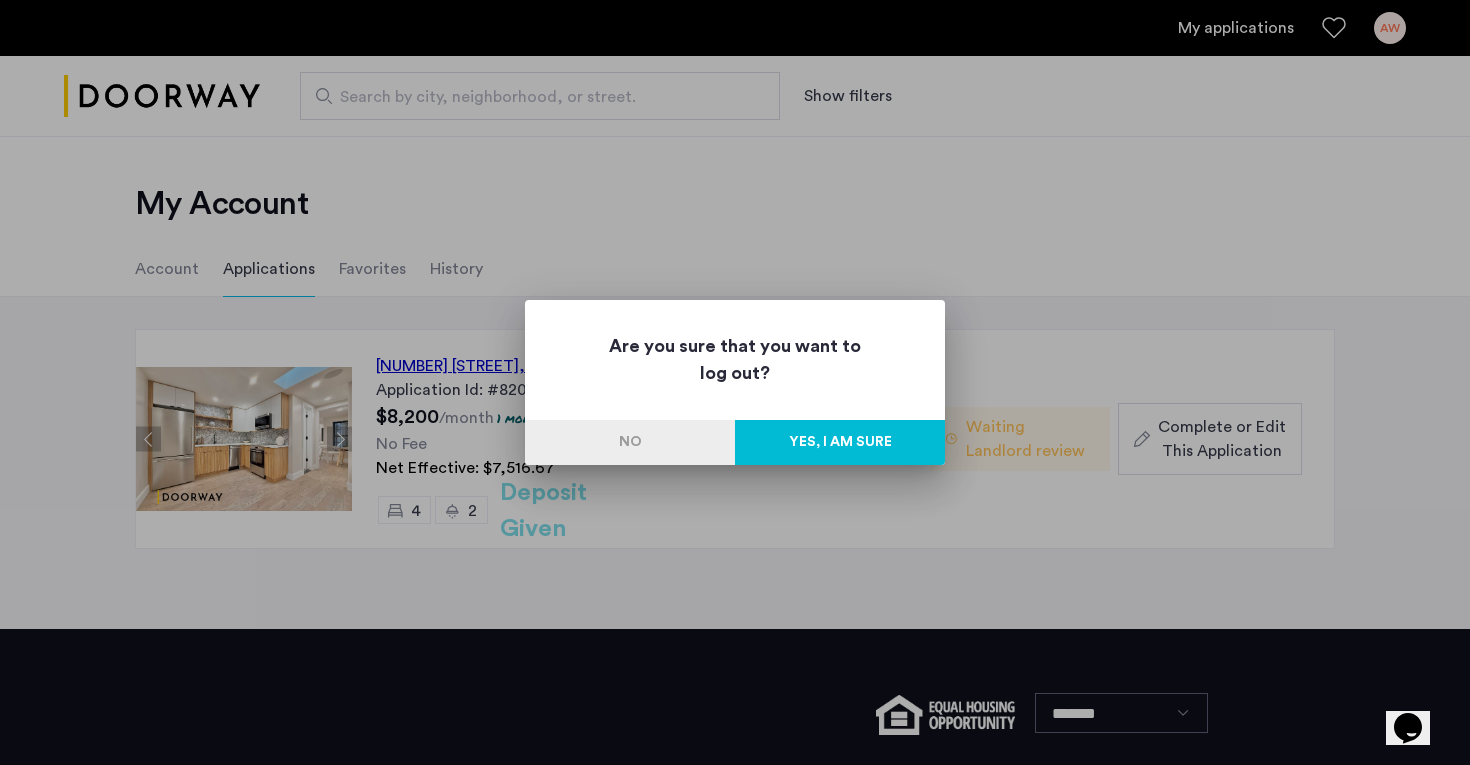 click on "Yes, I am sure" at bounding box center (840, 442) 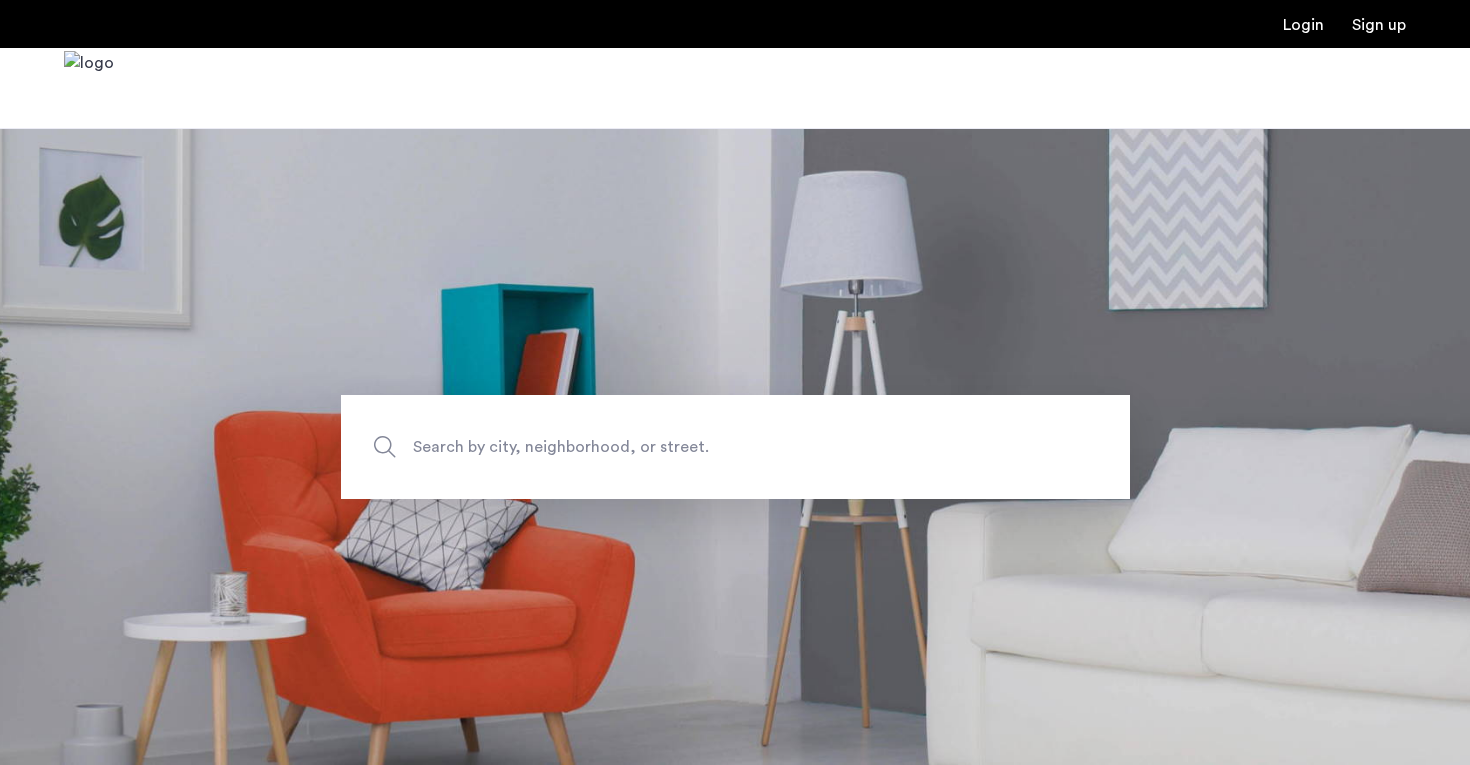 scroll, scrollTop: 0, scrollLeft: 0, axis: both 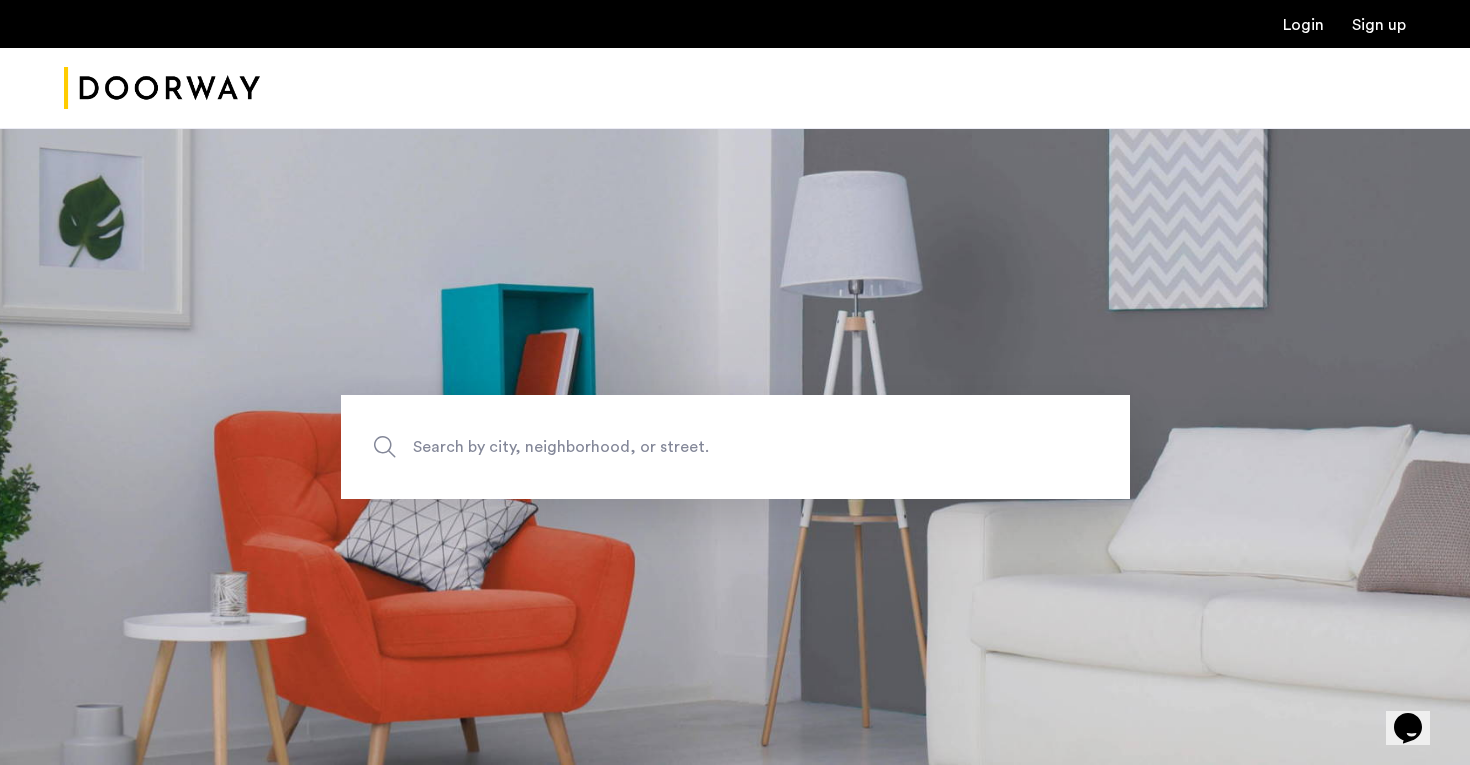 click on "Login" at bounding box center (1303, 25) 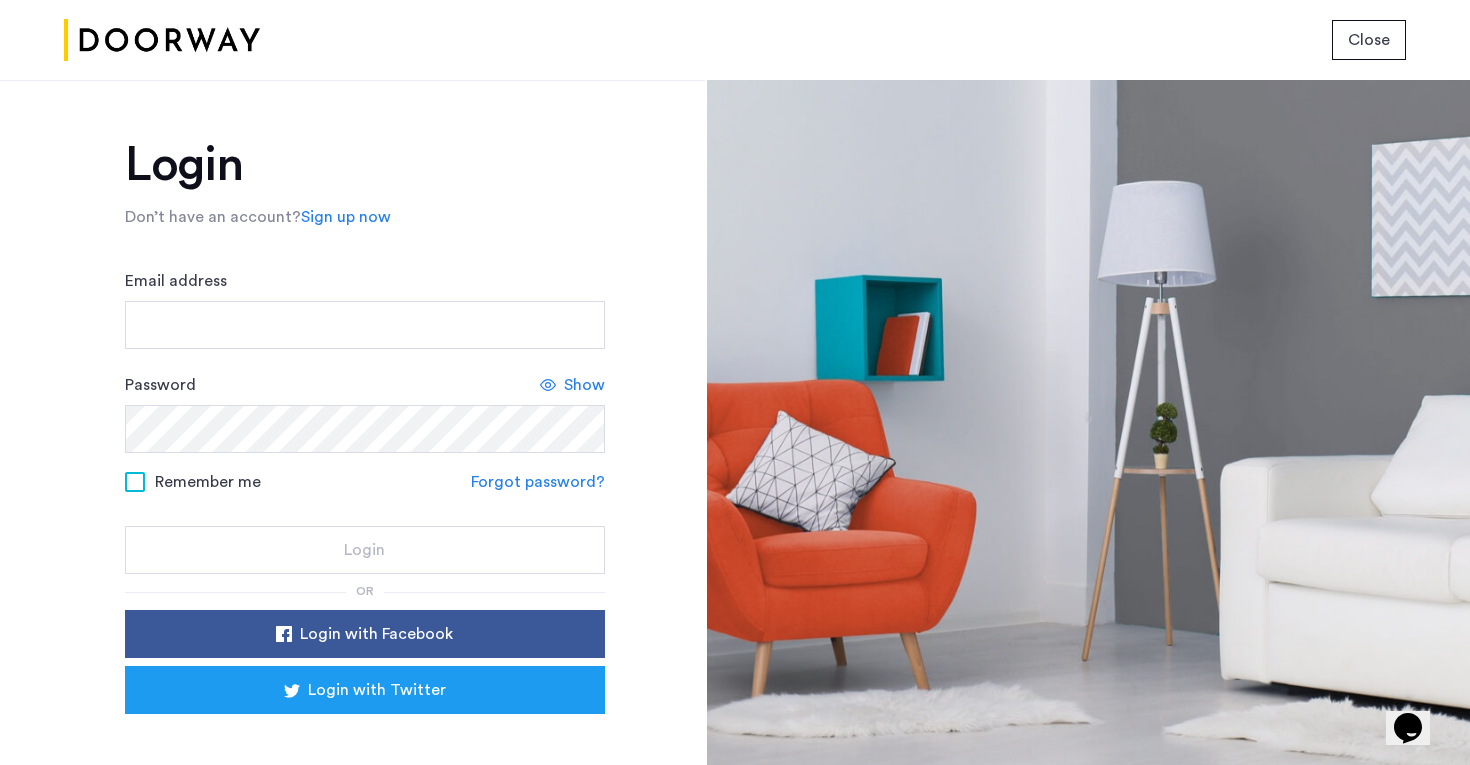 scroll, scrollTop: 67, scrollLeft: 0, axis: vertical 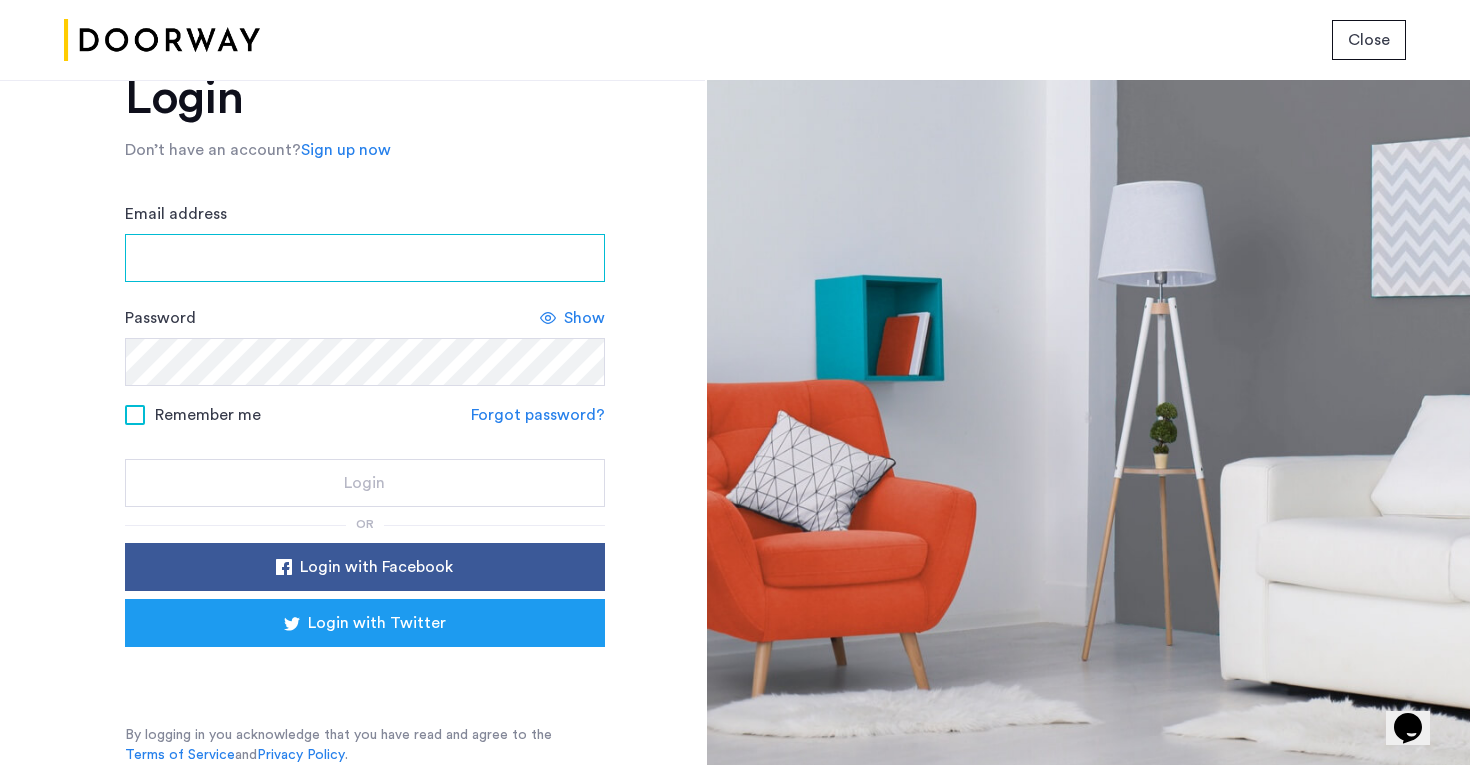 click on "Email address" at bounding box center [365, 258] 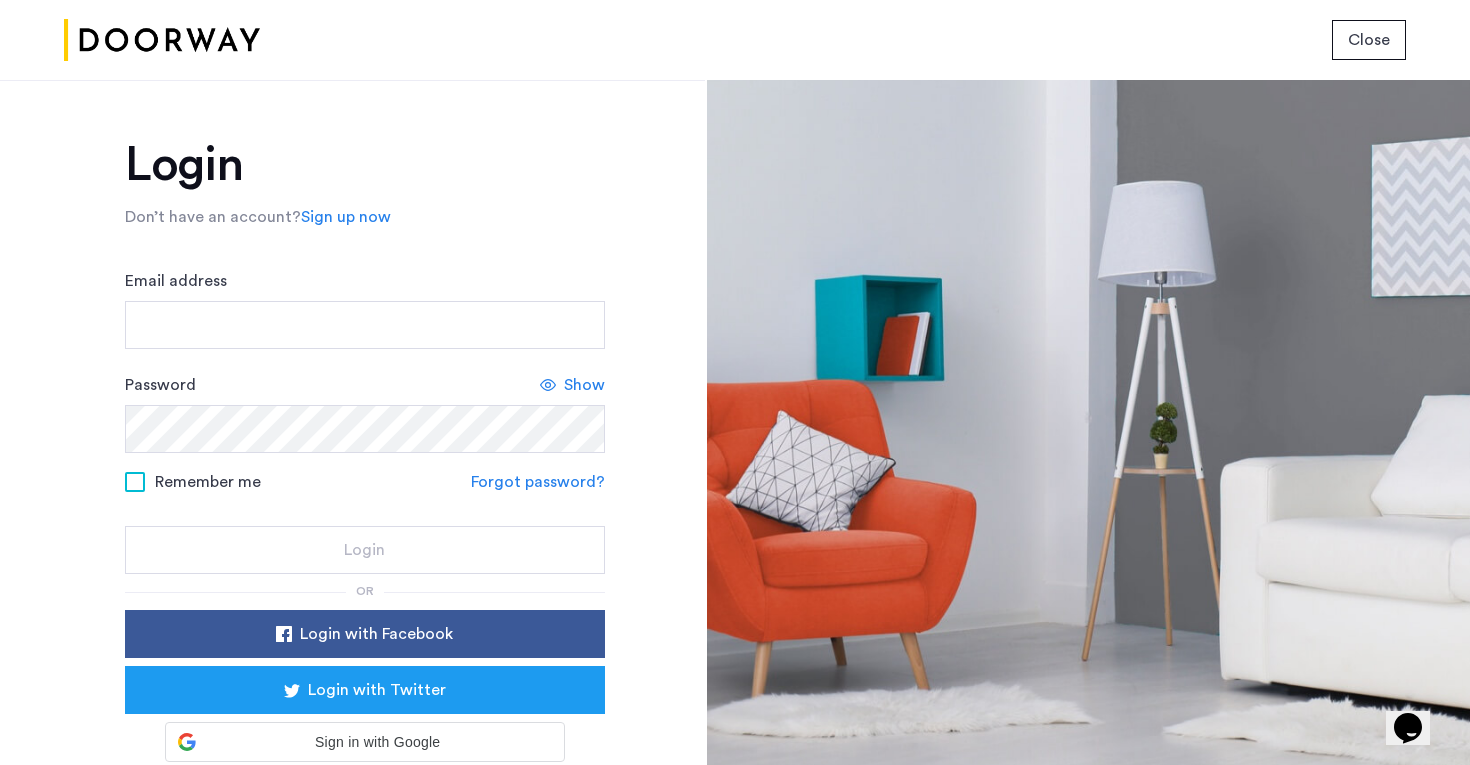 scroll, scrollTop: 67, scrollLeft: 0, axis: vertical 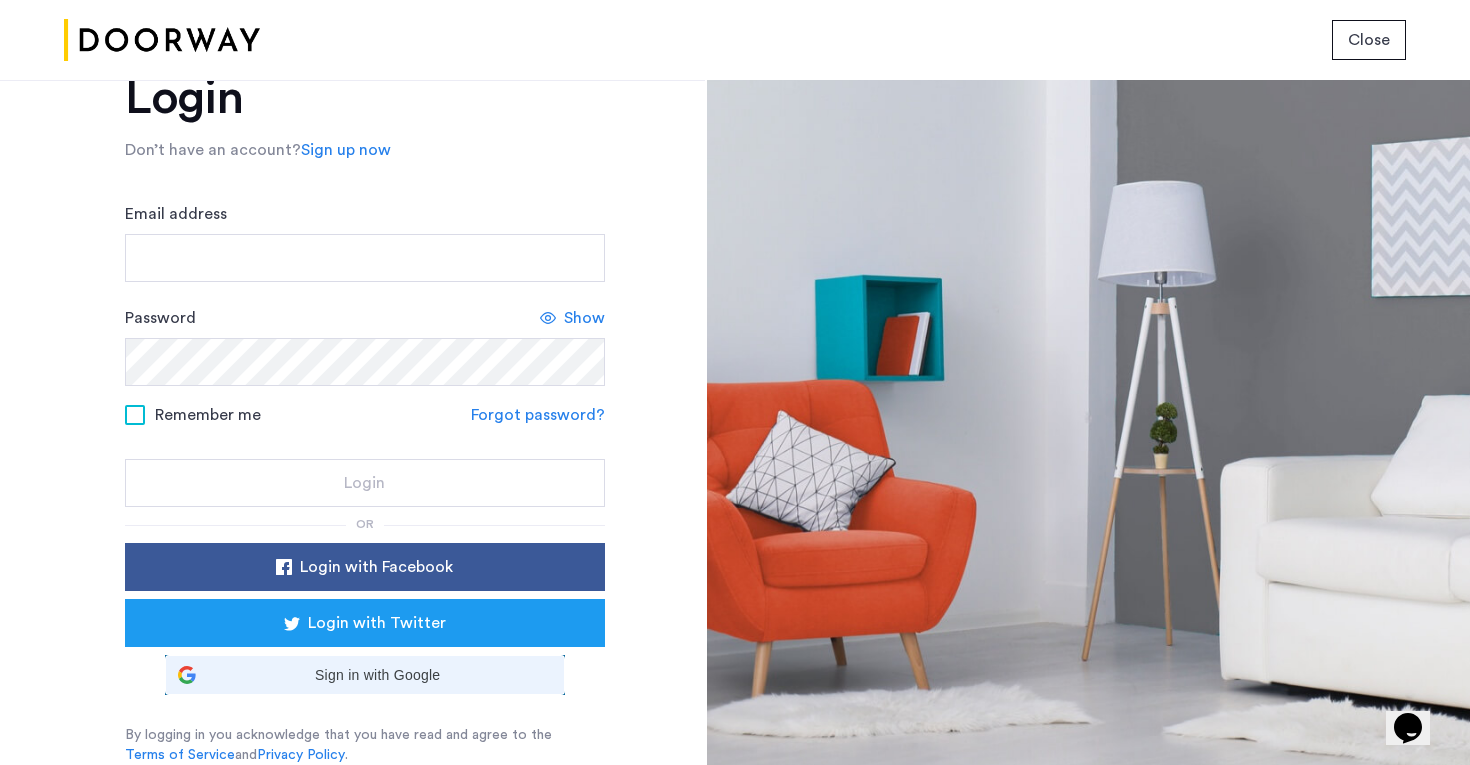 click on "Login with Facebook Login with Twitter Sign in with Google Sign in with Google. Opens in new tab" 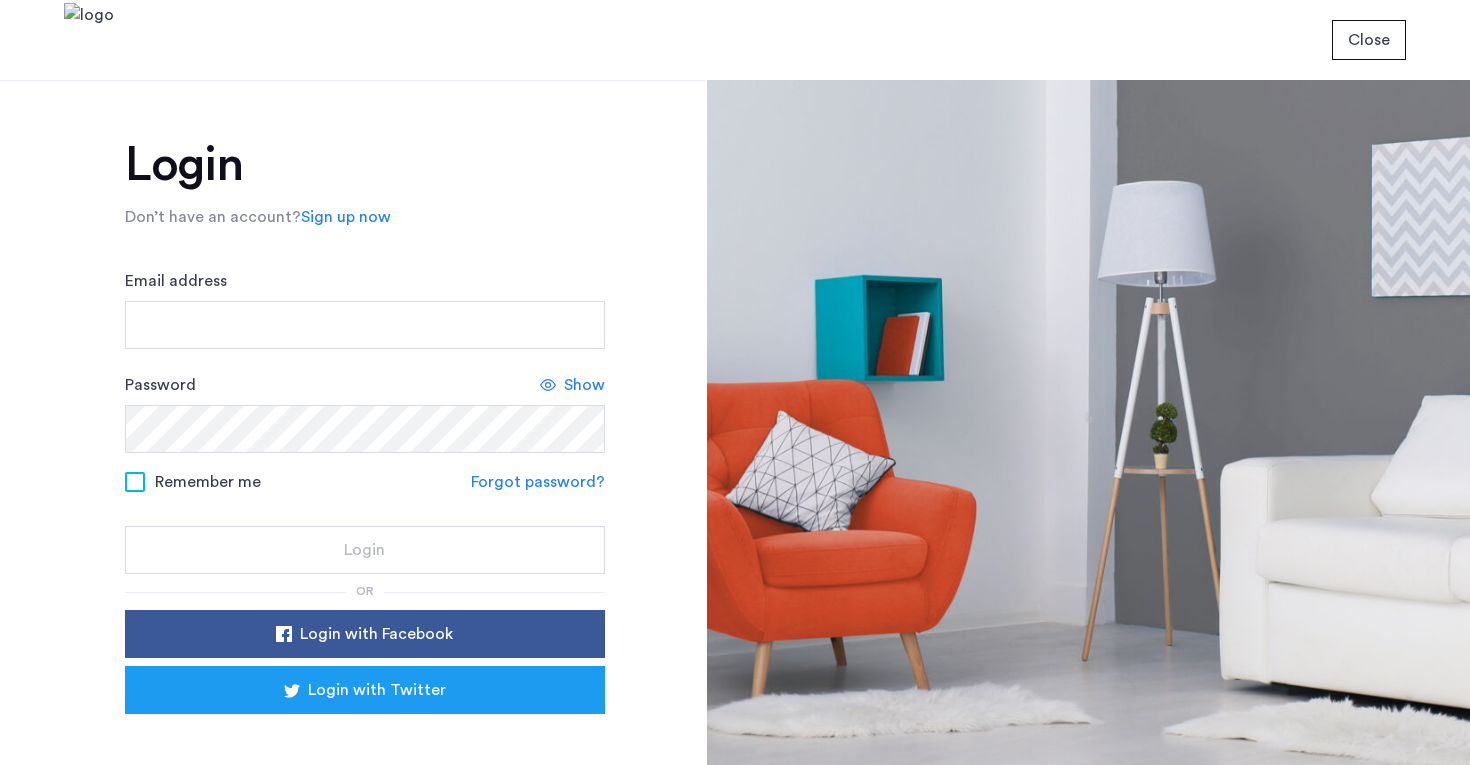 scroll, scrollTop: 0, scrollLeft: 0, axis: both 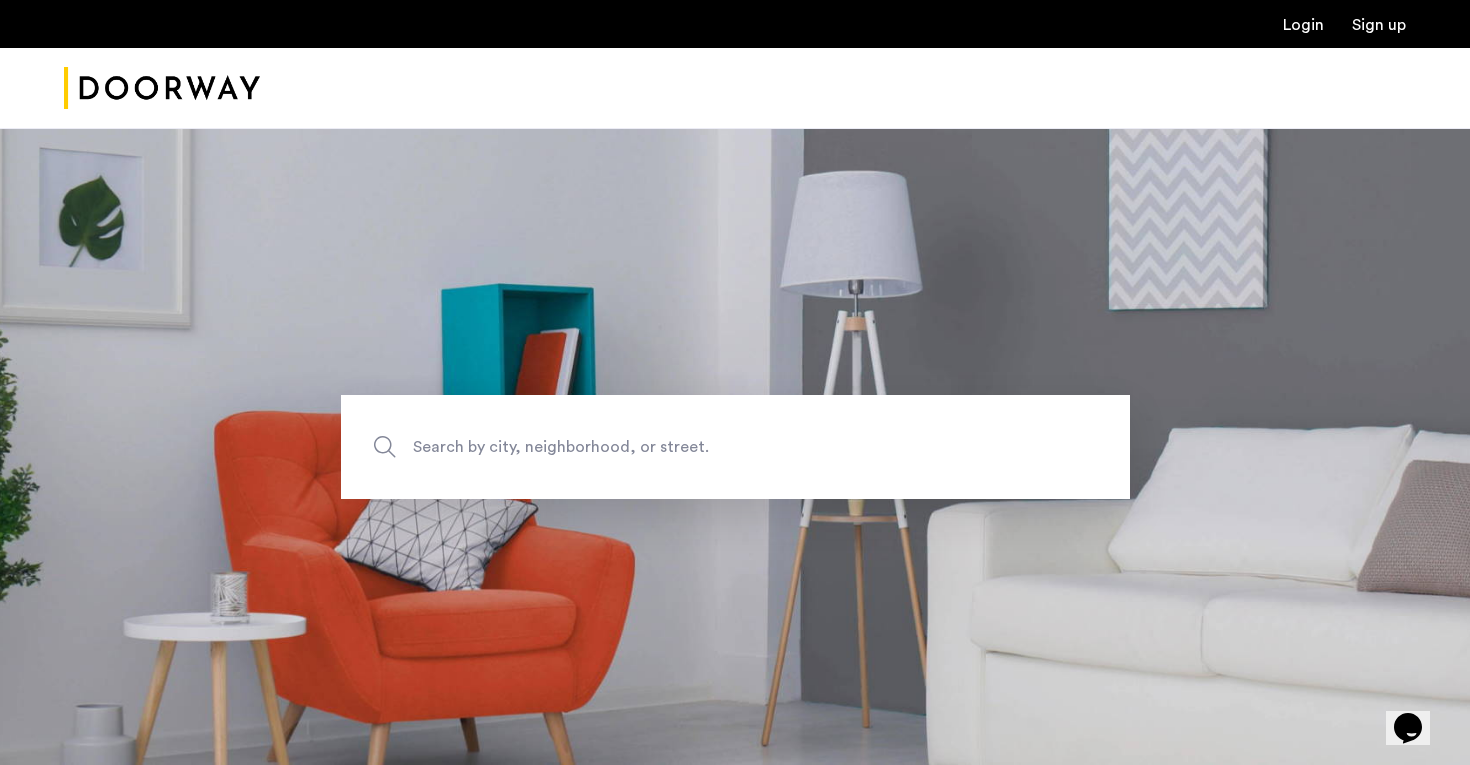 click on "Login Sign up" at bounding box center [735, 24] 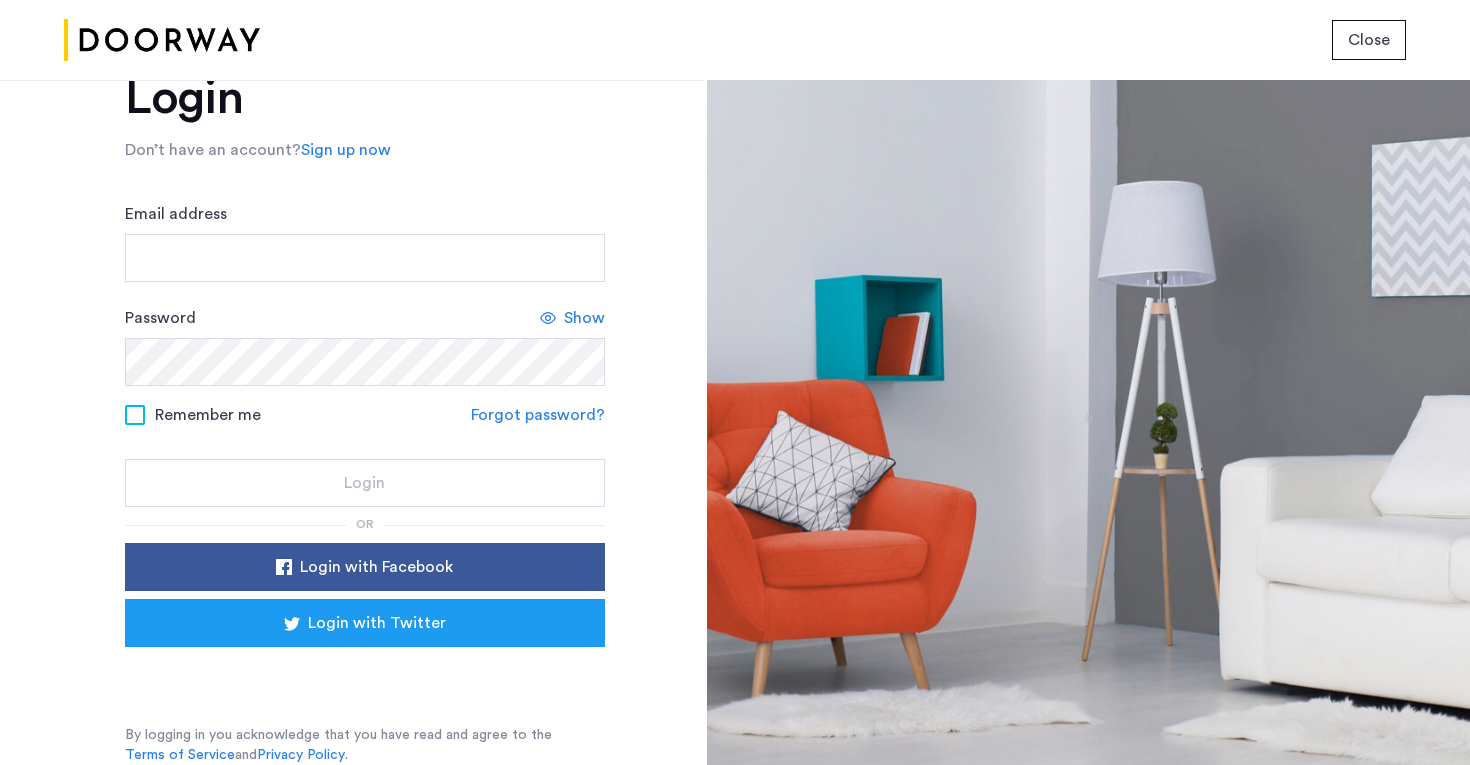 scroll, scrollTop: 0, scrollLeft: 0, axis: both 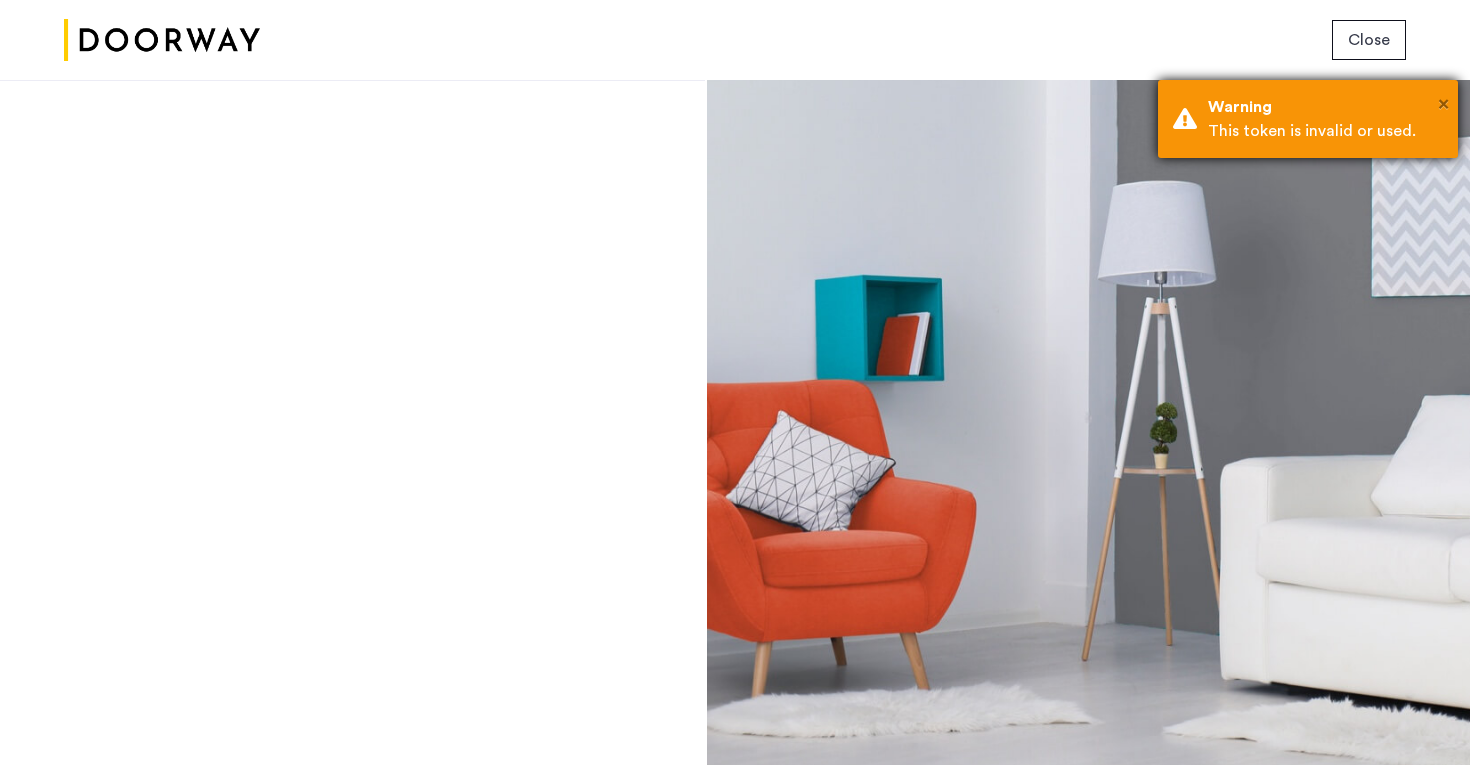 click on "×" at bounding box center [1443, 104] 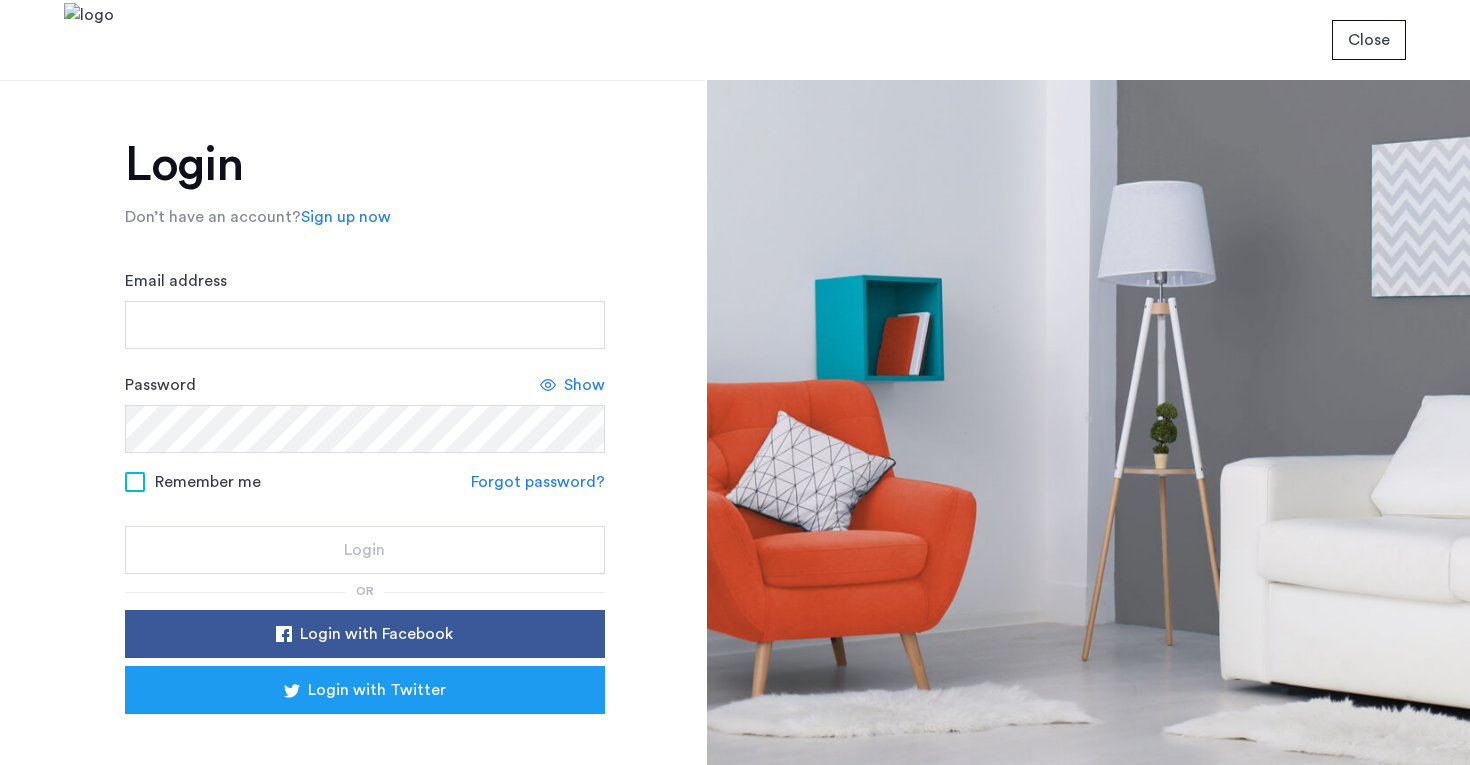 scroll, scrollTop: 0, scrollLeft: 0, axis: both 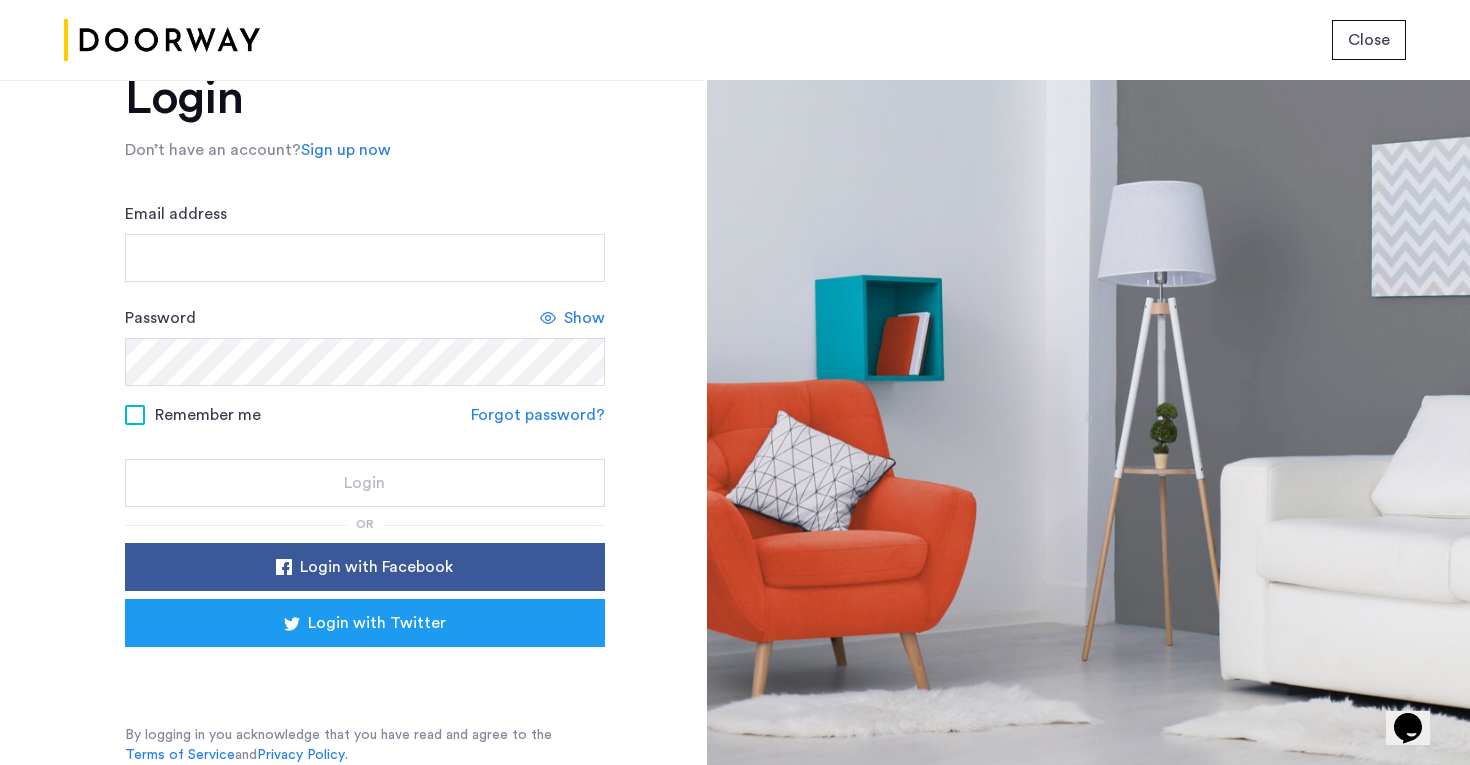 click on "Login Don’t have an account?  Sign up now Email address Password Show Remember me Forgot password? Login or Login with Facebook Login with Twitter  By logging in you acknowledge that you have read and agree to the  Terms of Service  and  Privacy Policy ." 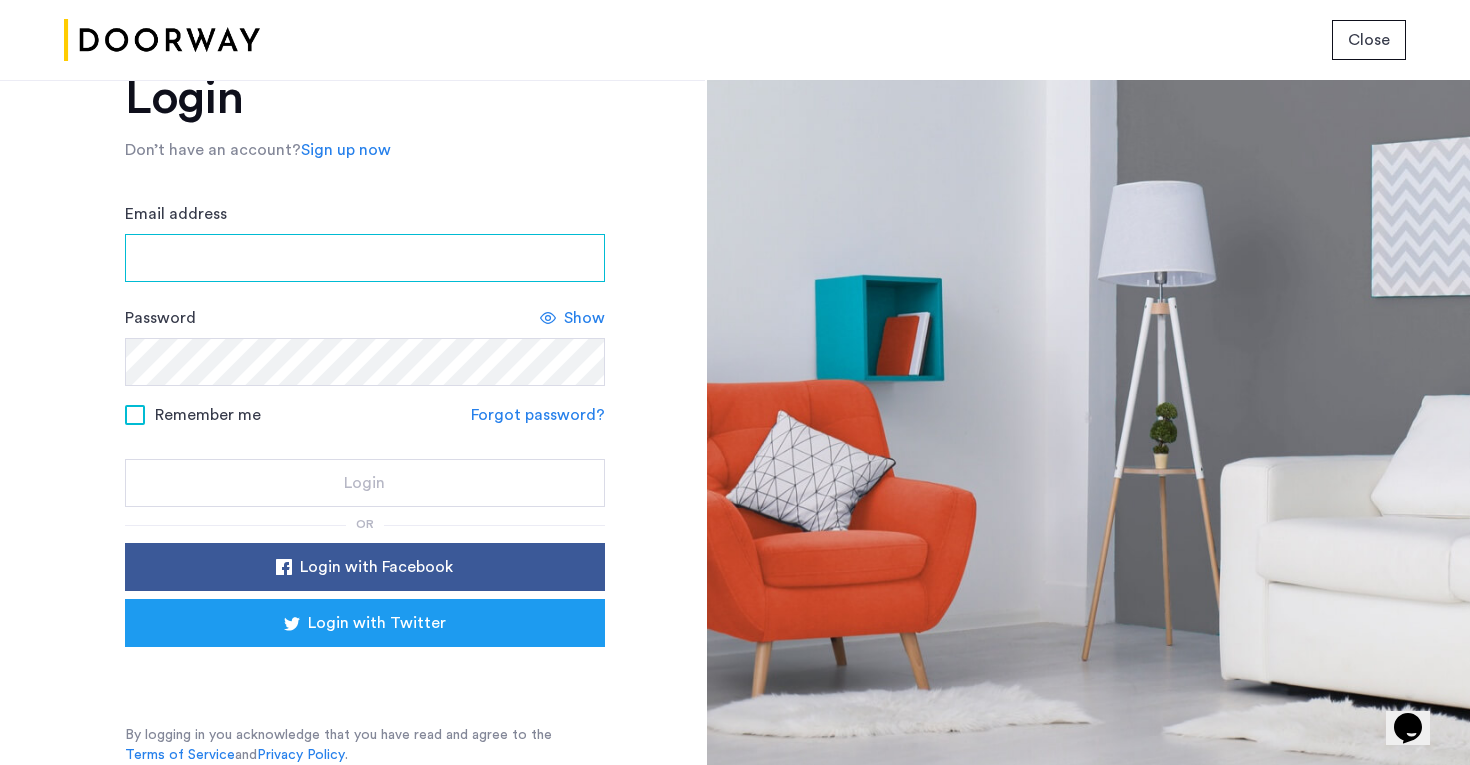 click on "Email address" at bounding box center [365, 258] 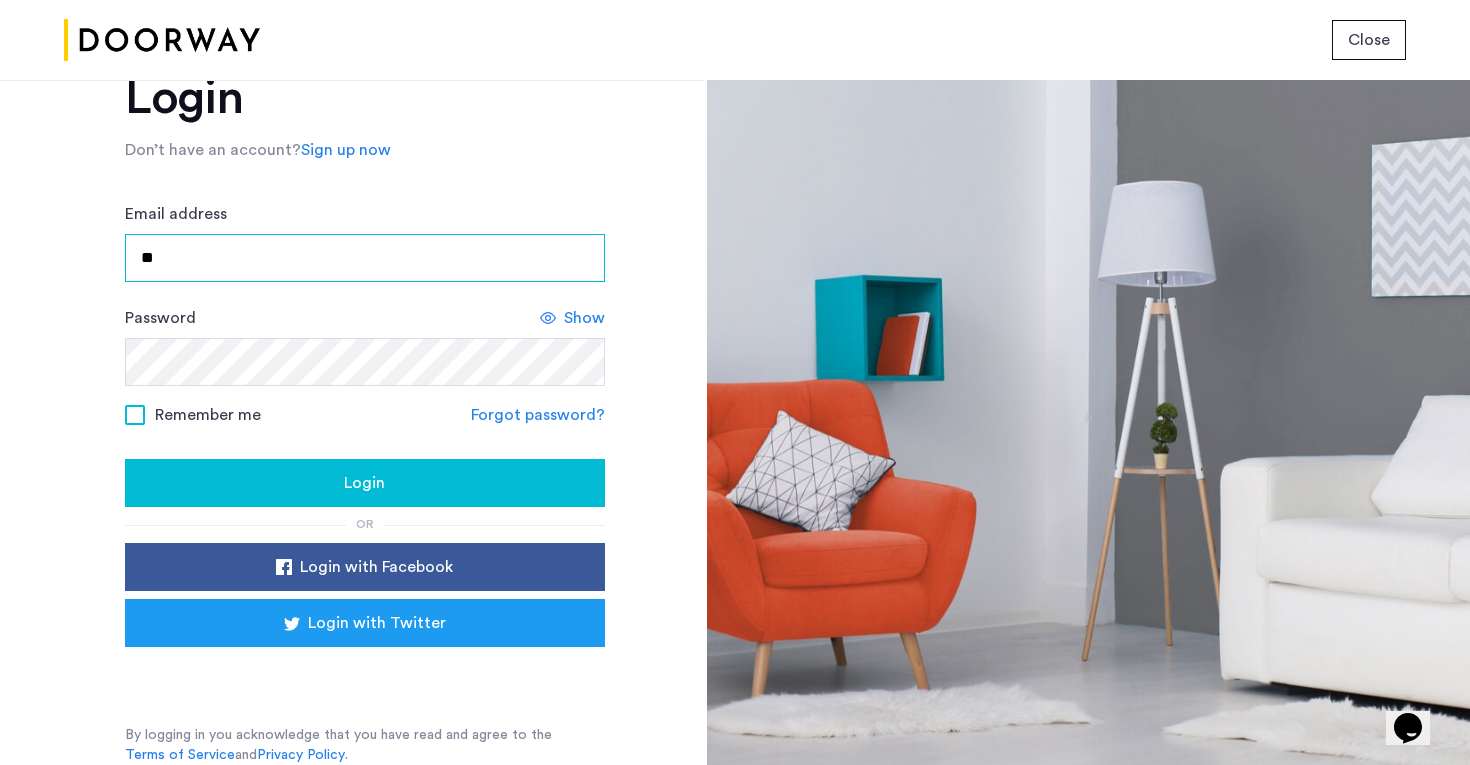 type on "**********" 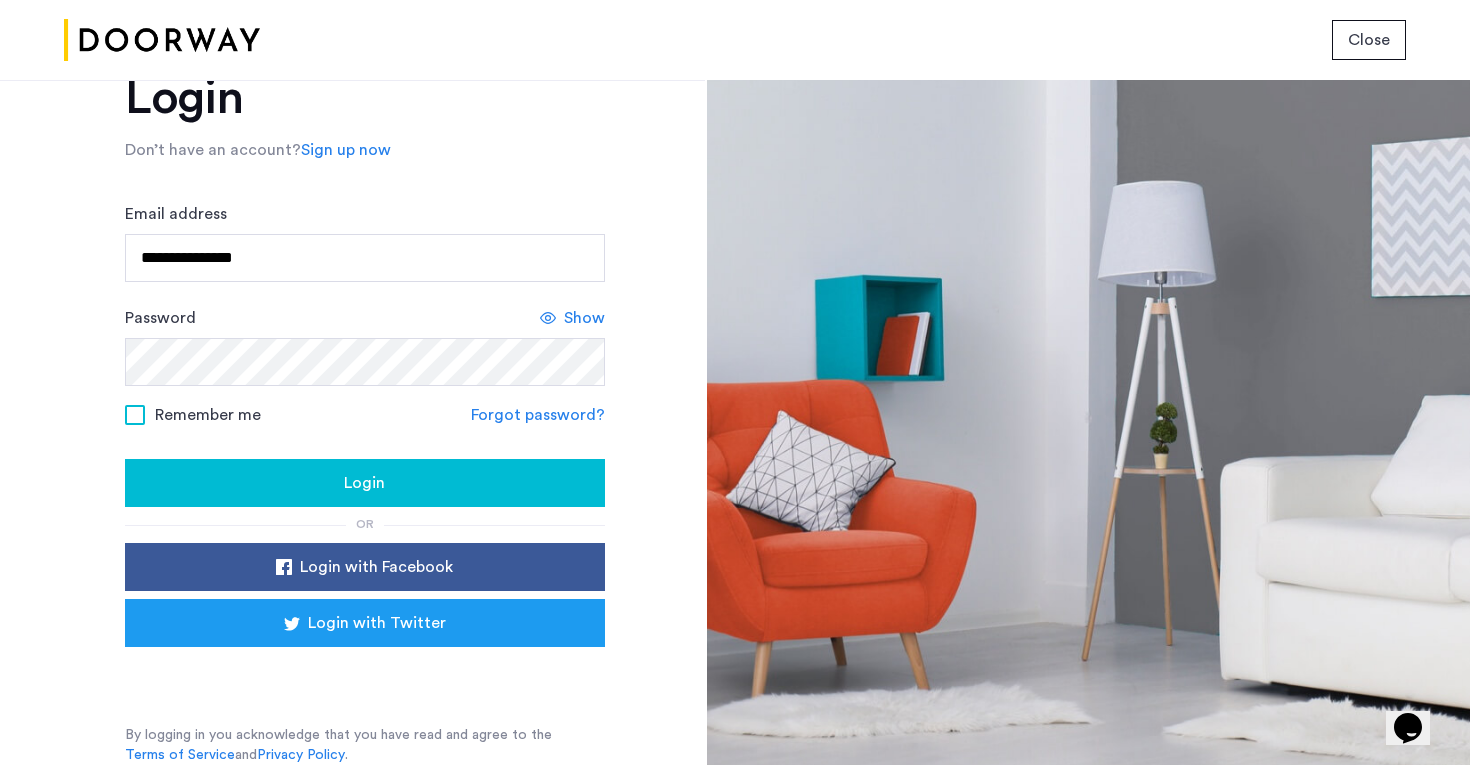 click on "Login" 